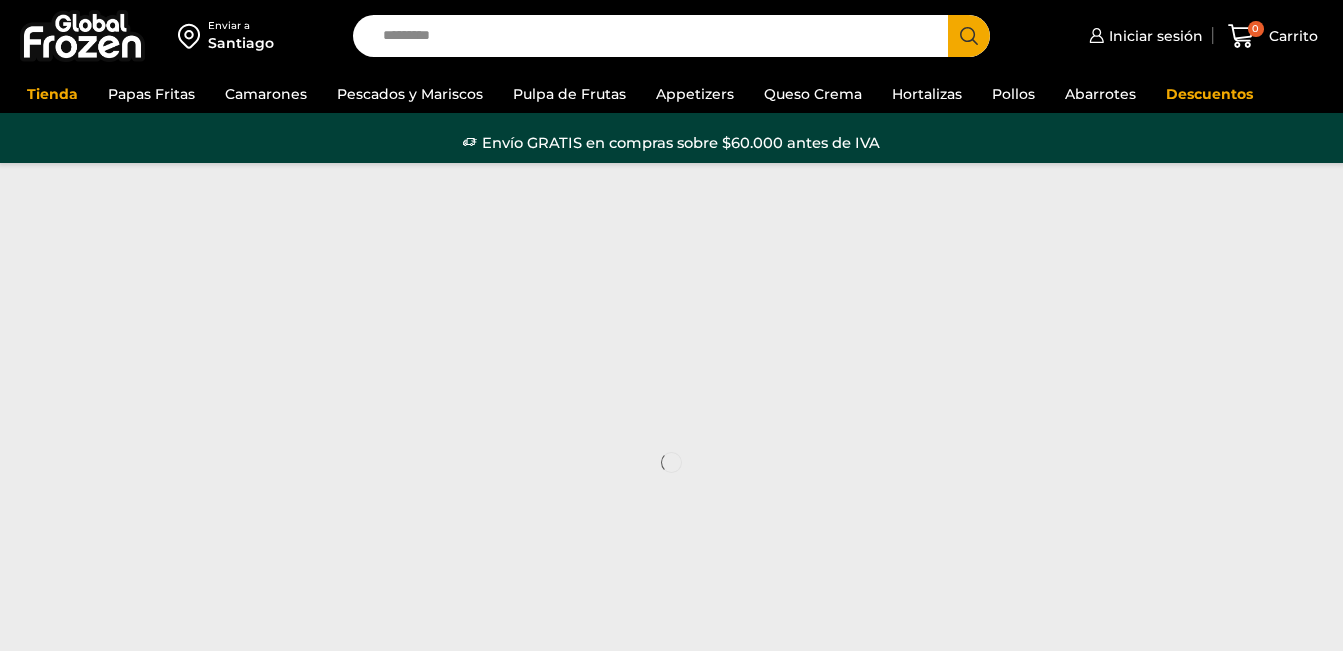 scroll, scrollTop: 0, scrollLeft: 0, axis: both 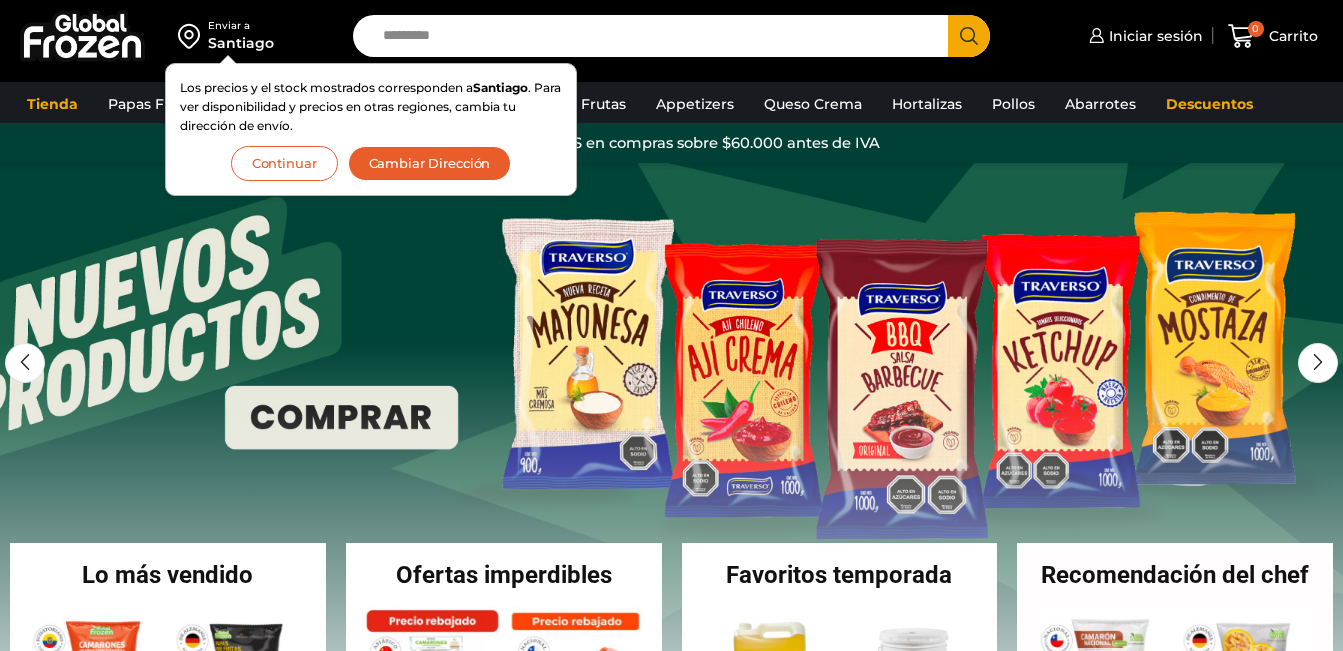 click on "Continuar" at bounding box center (284, 163) 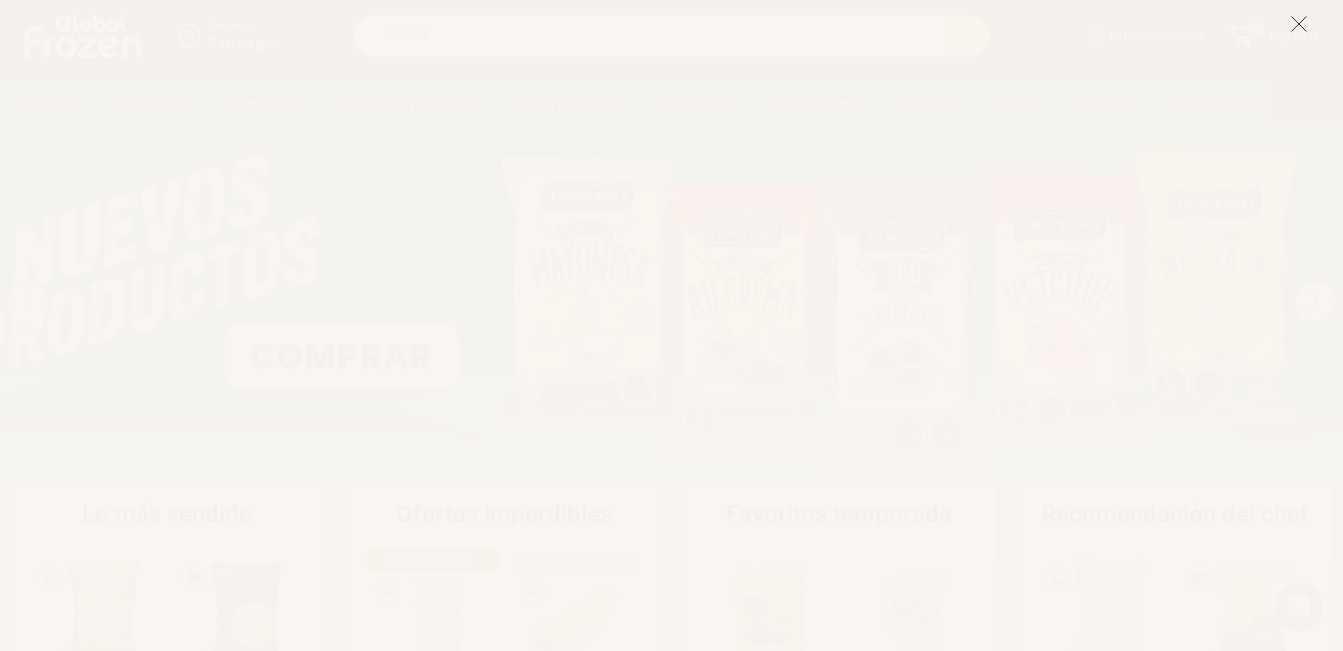 scroll, scrollTop: 100, scrollLeft: 0, axis: vertical 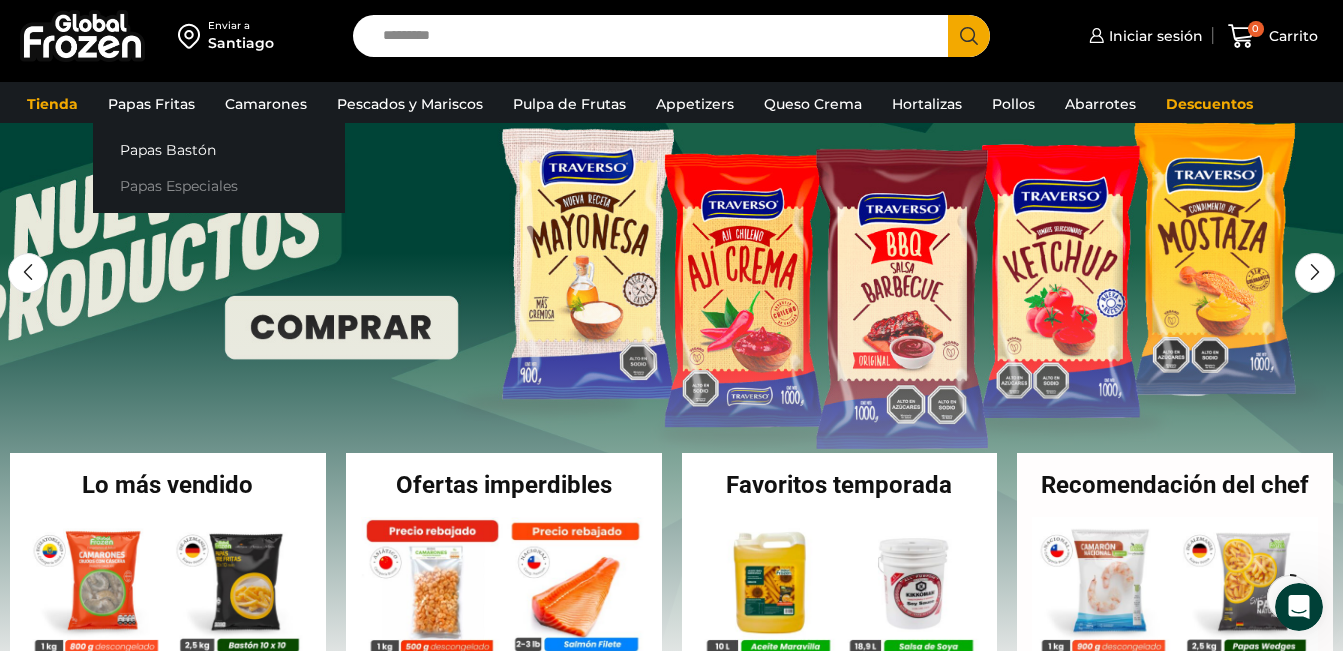 click on "Papas Especiales" at bounding box center (219, 186) 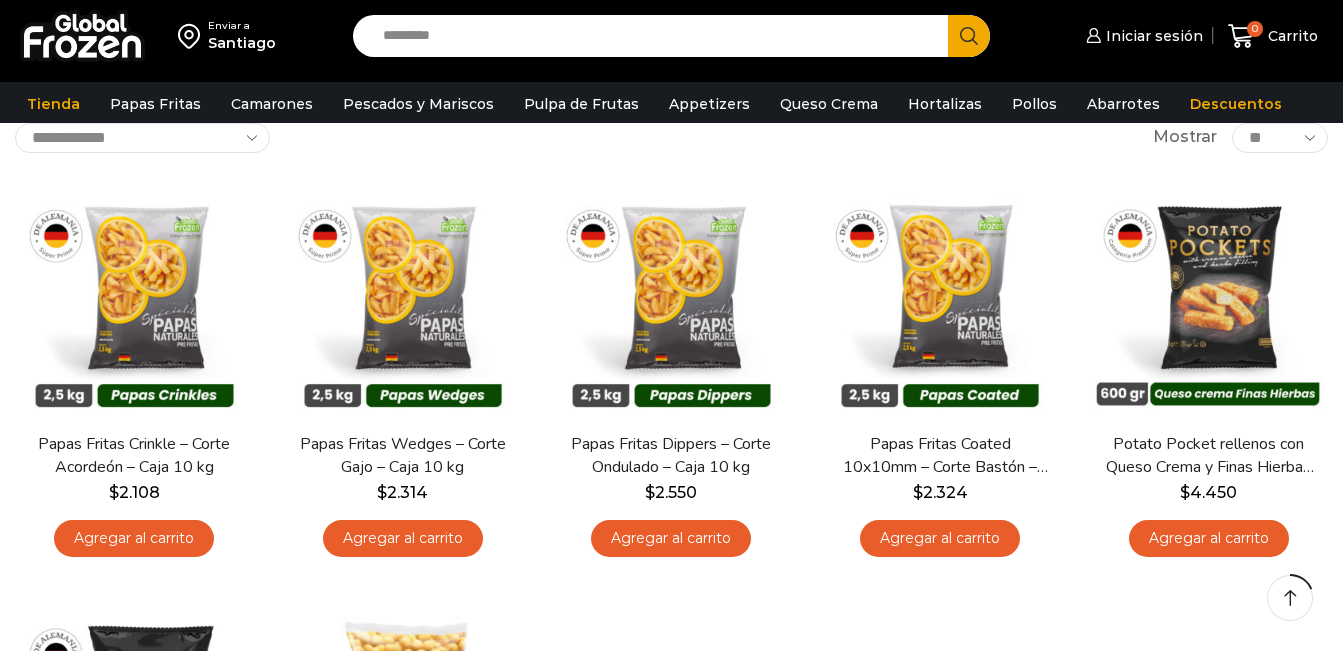scroll, scrollTop: 132, scrollLeft: 0, axis: vertical 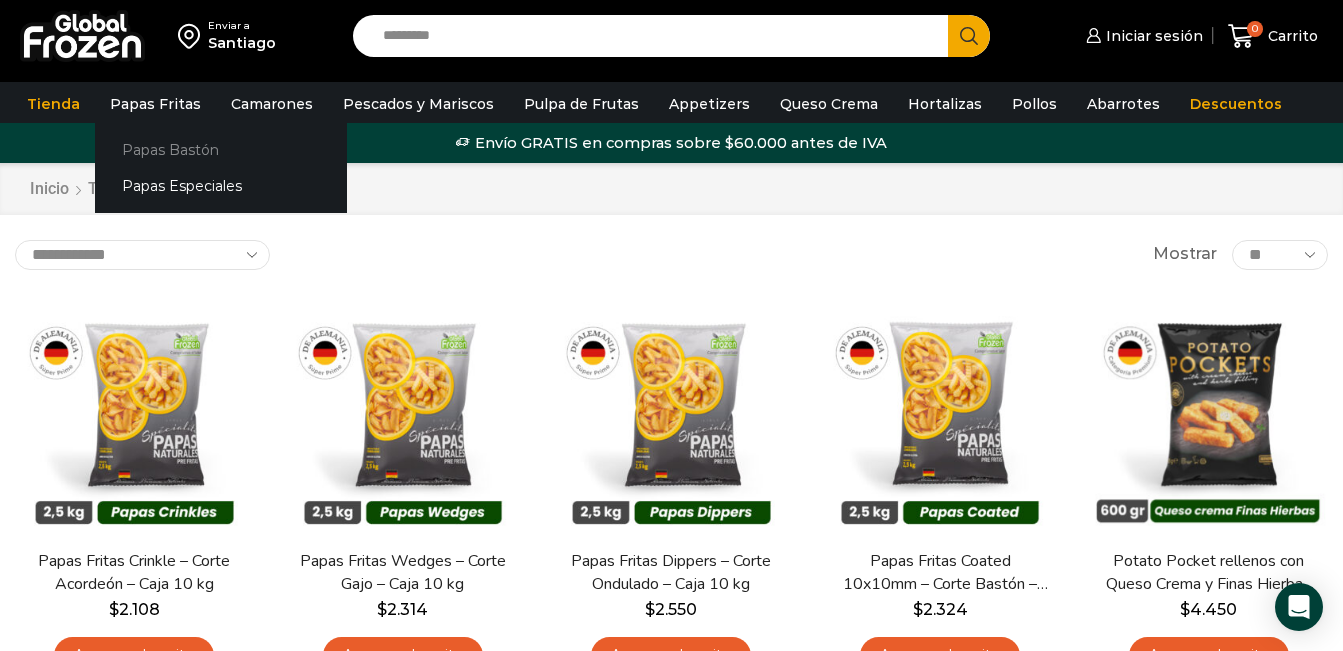 click on "Papas Bastón" at bounding box center [221, 149] 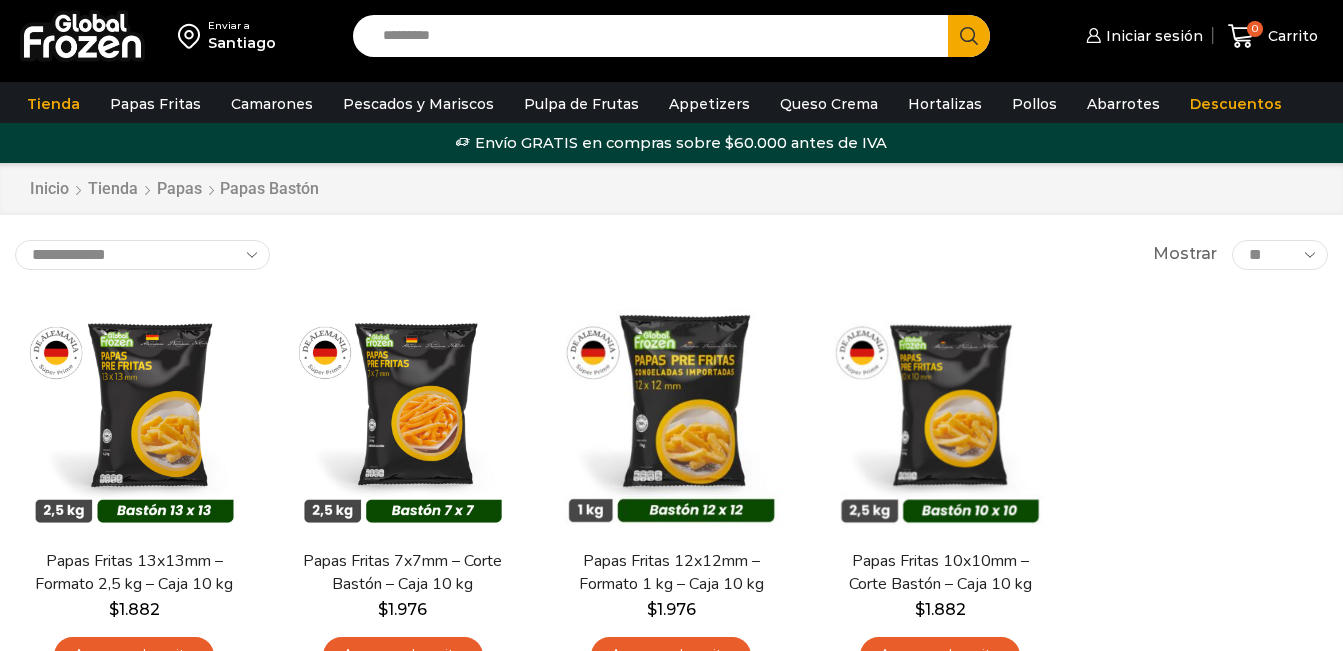 scroll, scrollTop: 0, scrollLeft: 0, axis: both 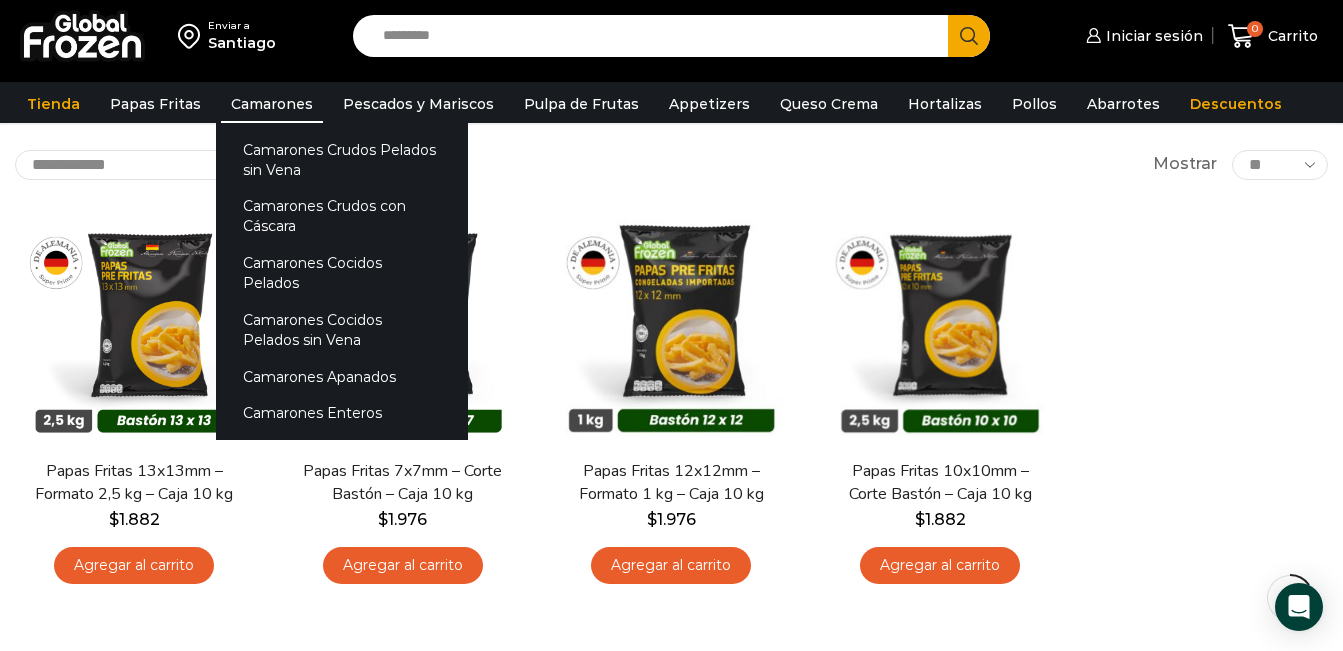click on "Camarones" at bounding box center (272, 104) 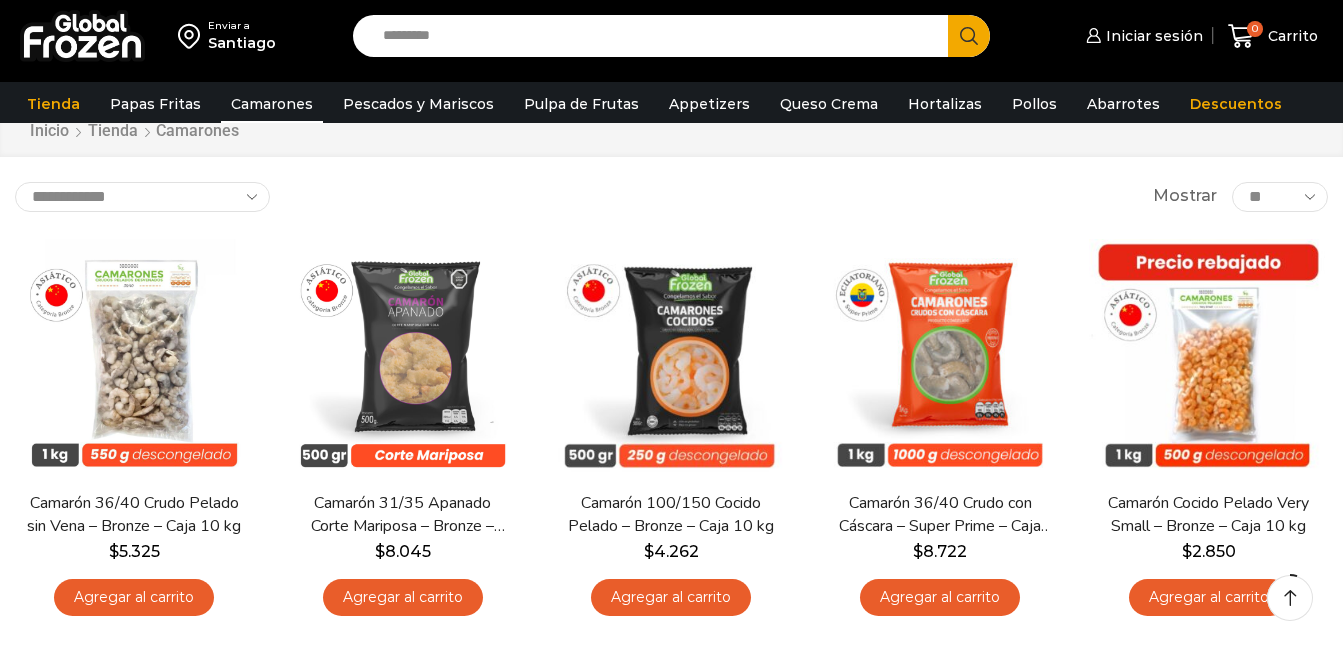 scroll, scrollTop: 100, scrollLeft: 0, axis: vertical 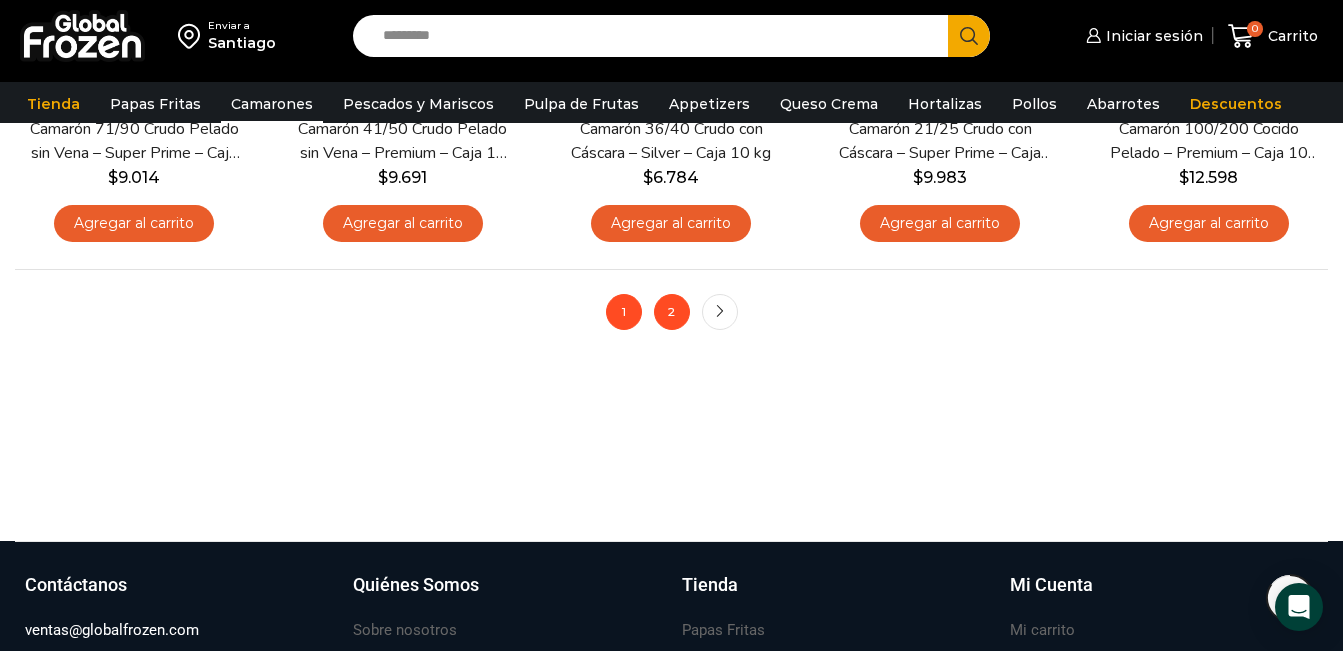 click on "2" at bounding box center (672, 312) 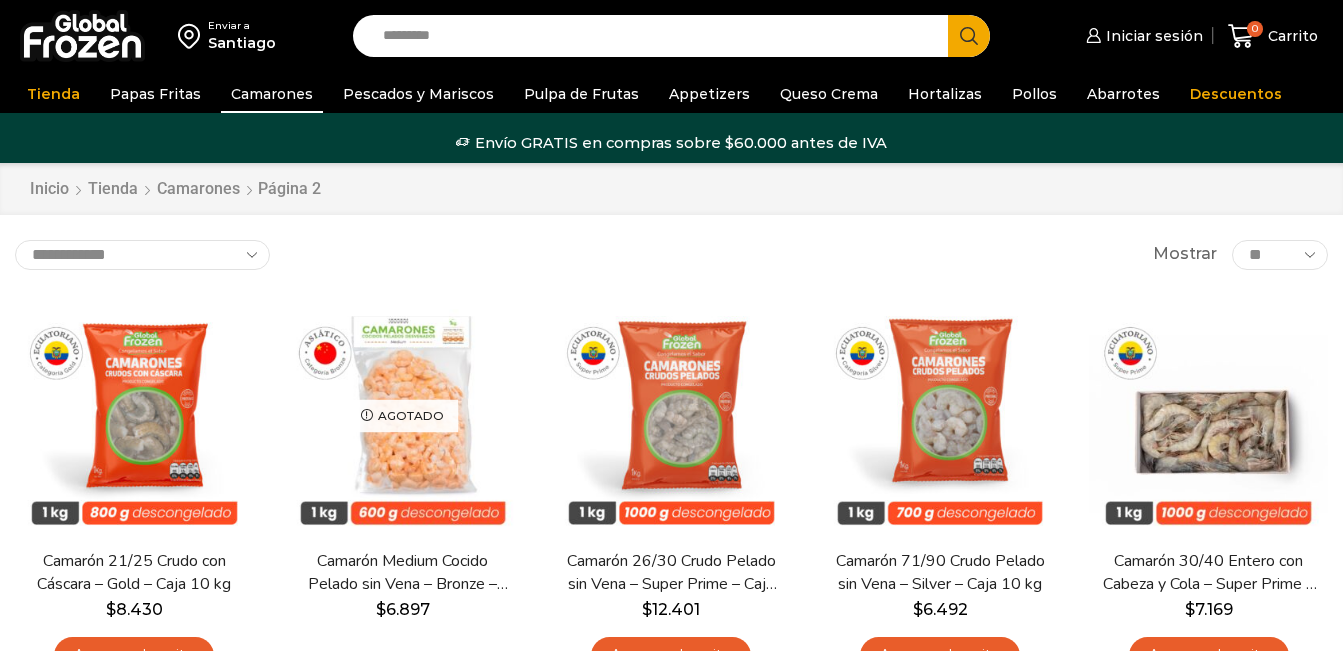 scroll, scrollTop: 0, scrollLeft: 0, axis: both 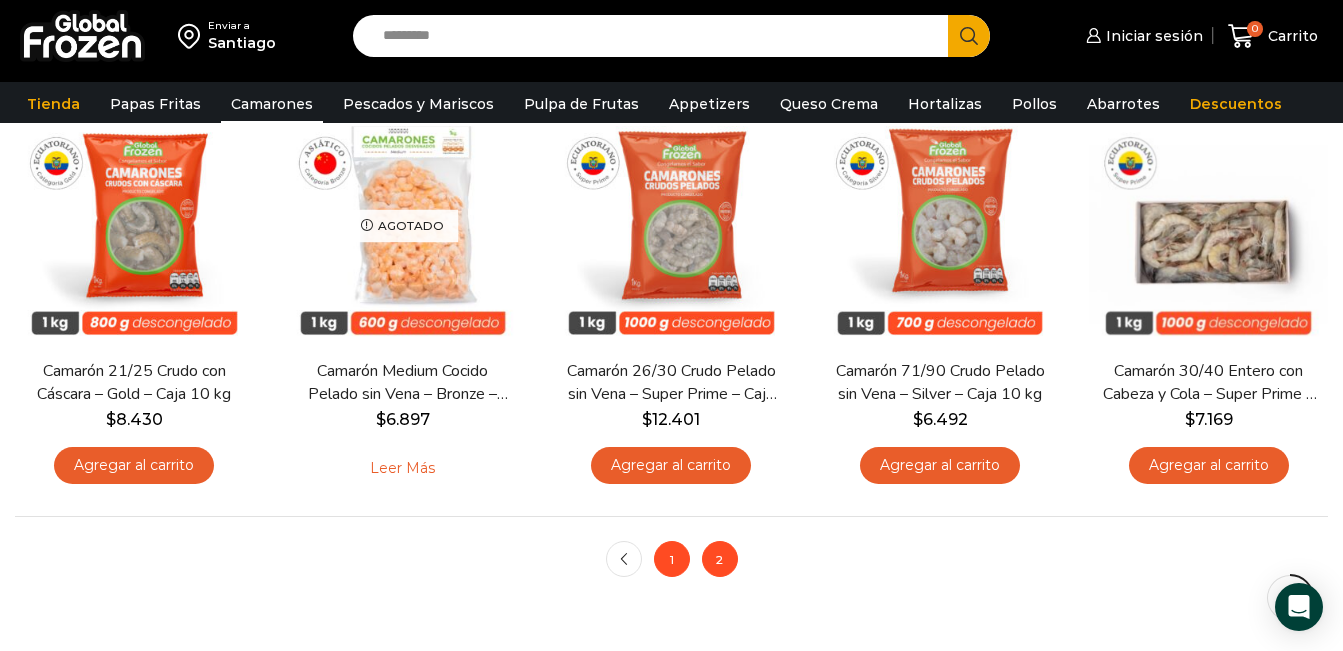 click on "1" at bounding box center (624, 559) 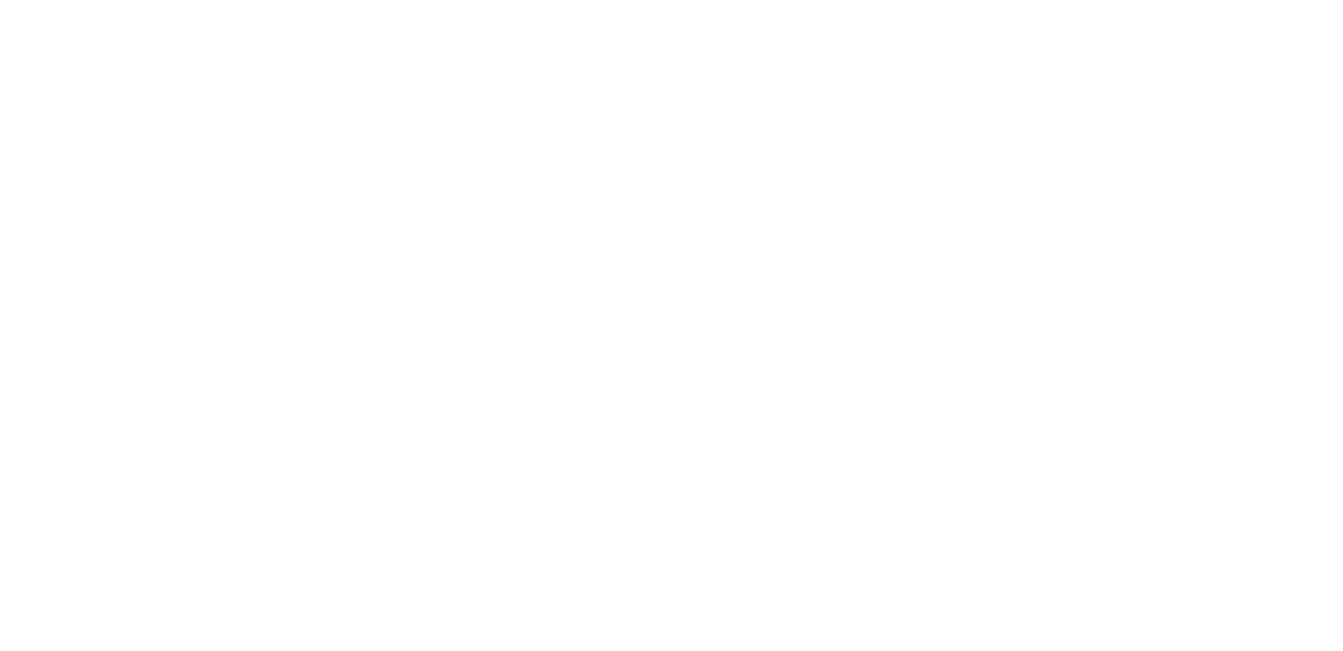 scroll, scrollTop: 0, scrollLeft: 0, axis: both 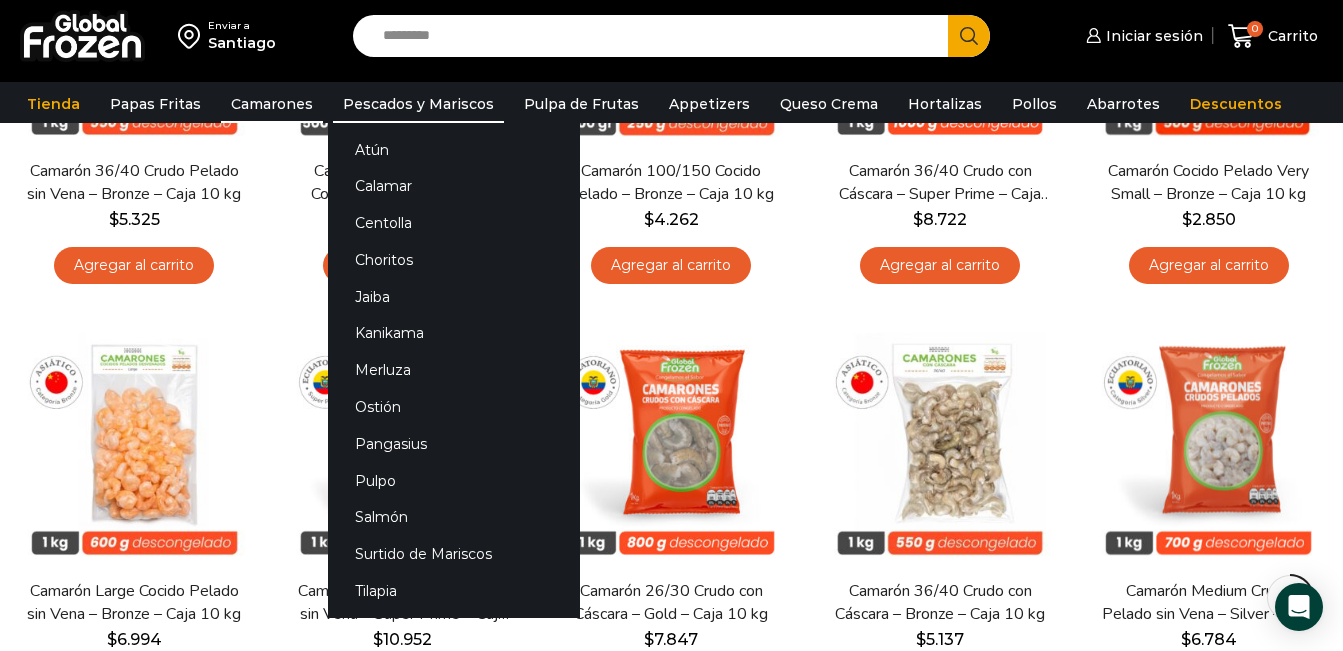 click on "Pescados y Mariscos" at bounding box center [418, 104] 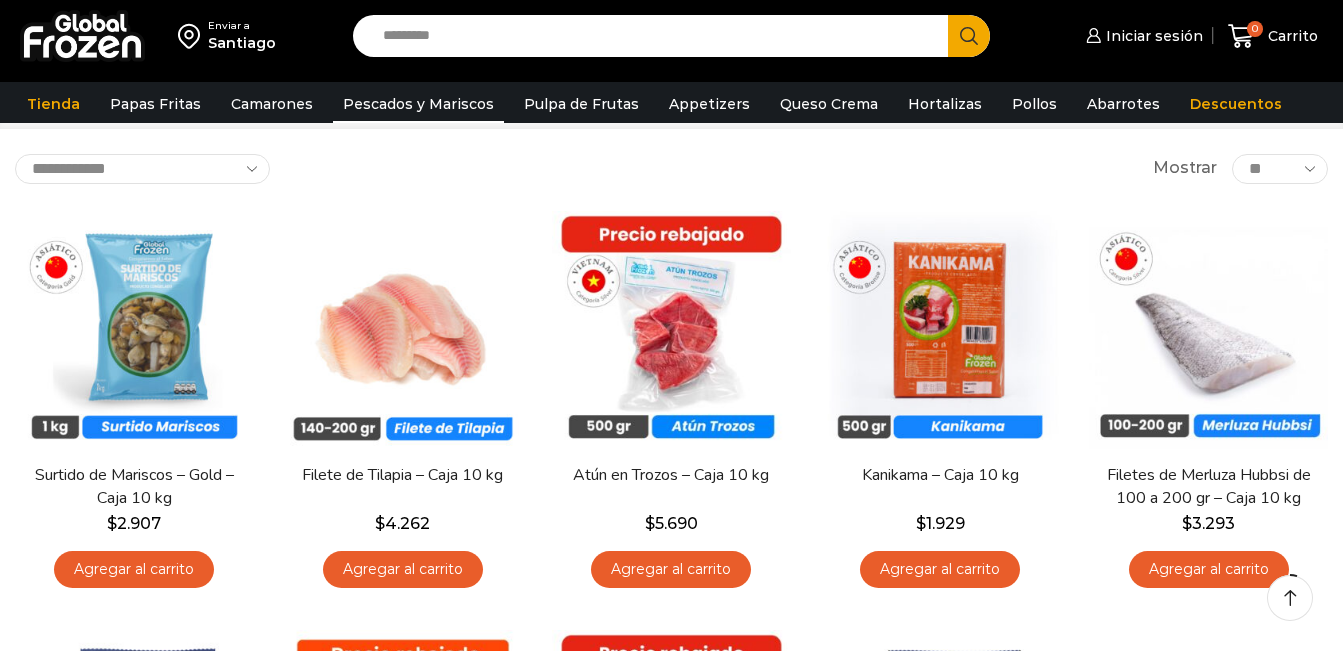 scroll, scrollTop: 100, scrollLeft: 0, axis: vertical 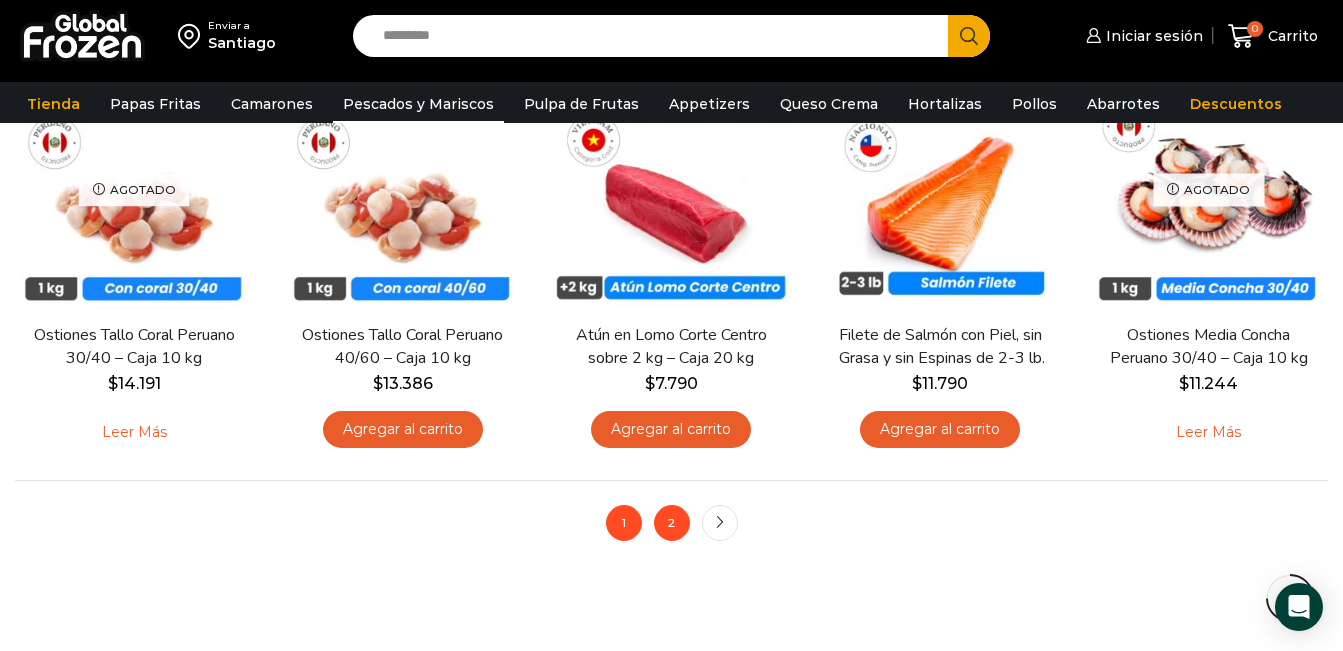 click on "2" at bounding box center (672, 523) 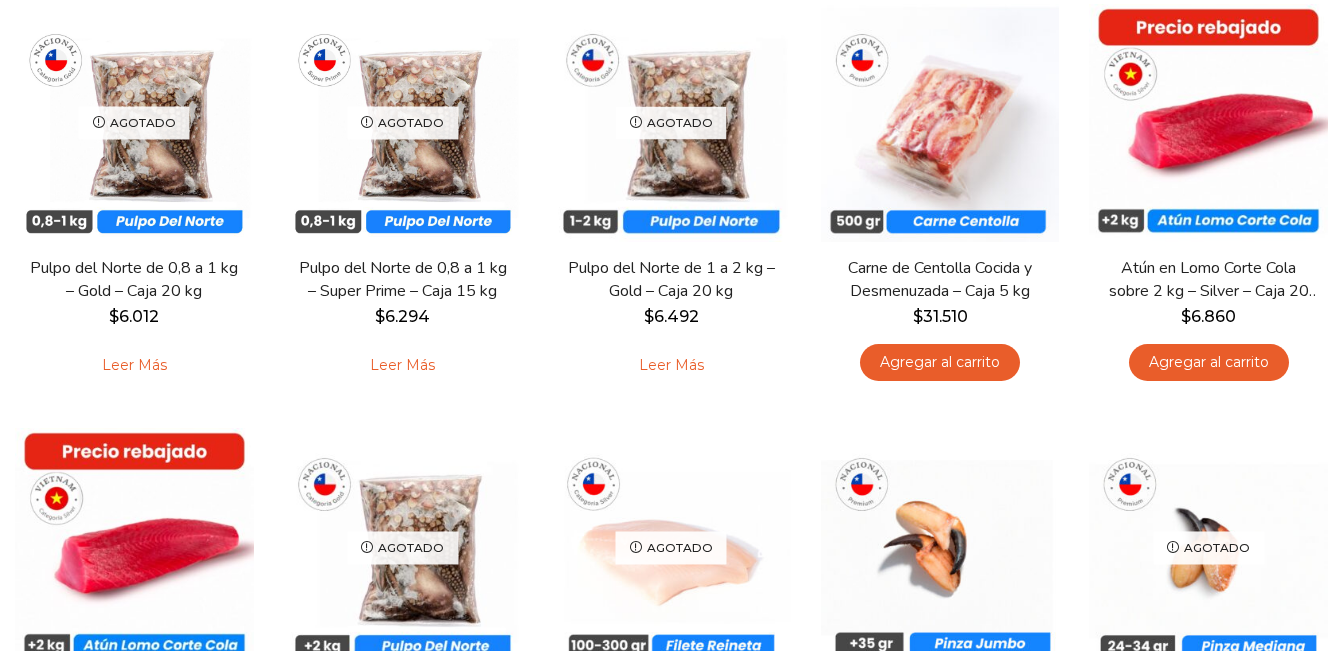 scroll, scrollTop: 300, scrollLeft: 0, axis: vertical 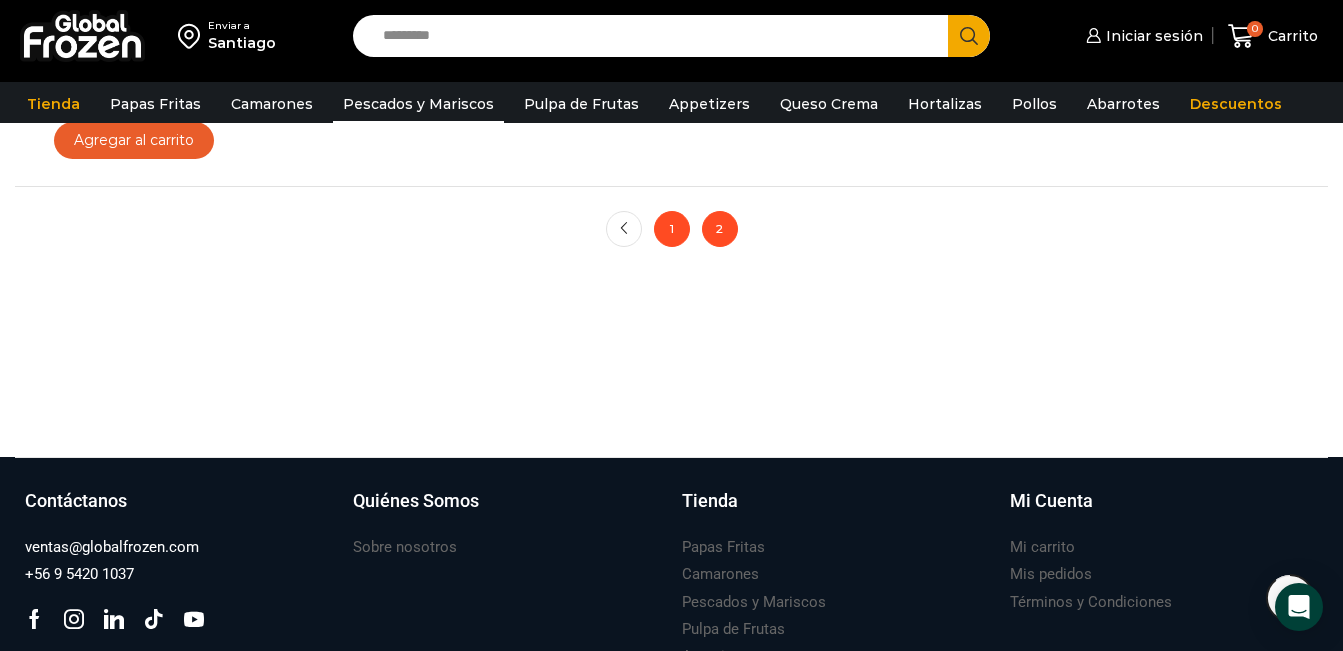 click on "1" at bounding box center [624, 229] 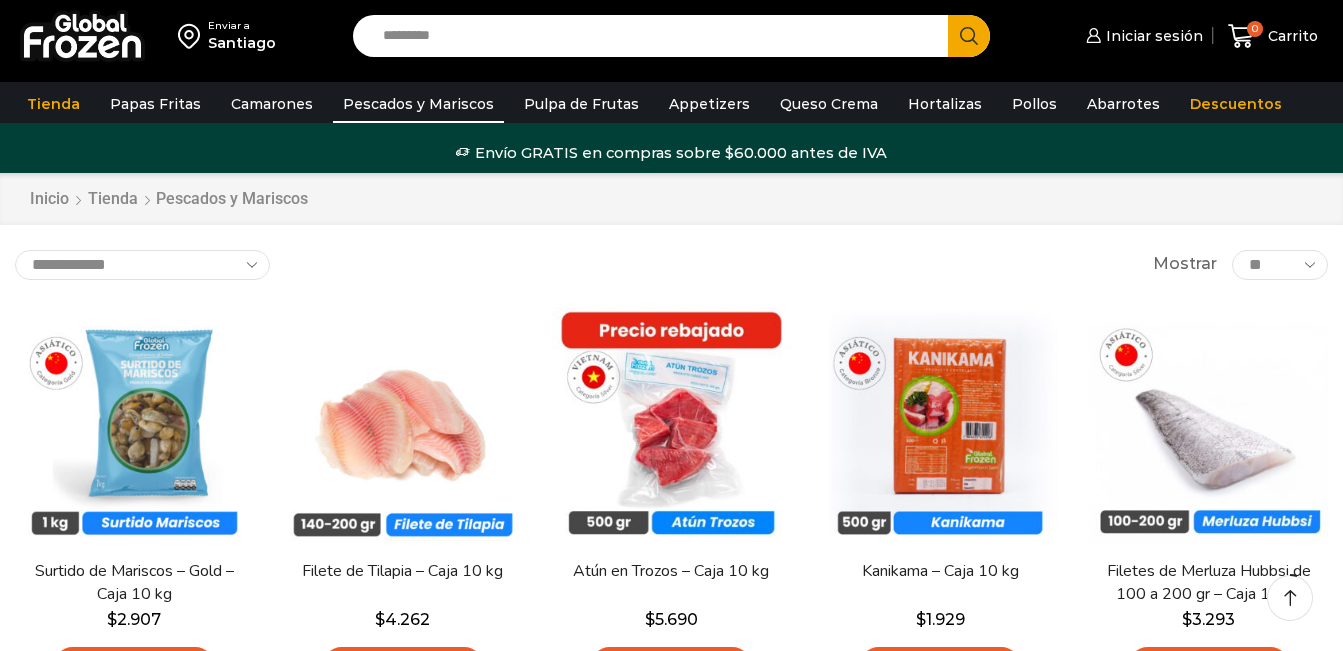 scroll, scrollTop: 100, scrollLeft: 0, axis: vertical 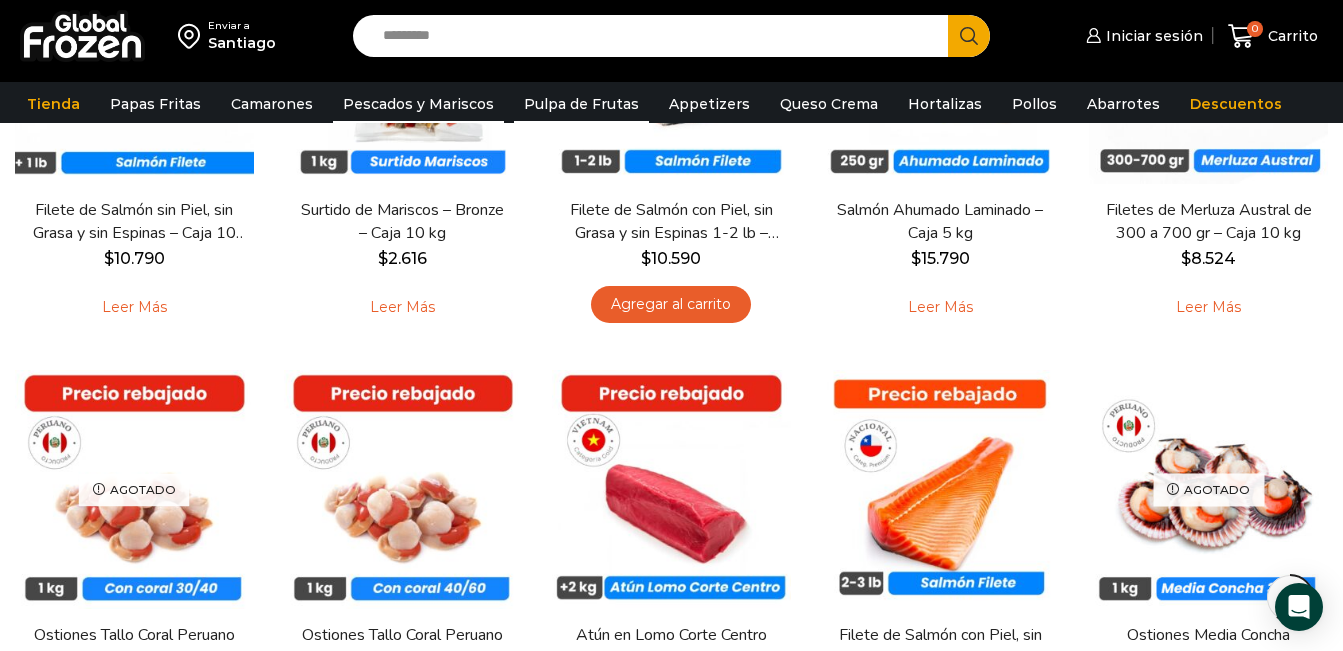 click on "Pulpa de Frutas" at bounding box center (581, 104) 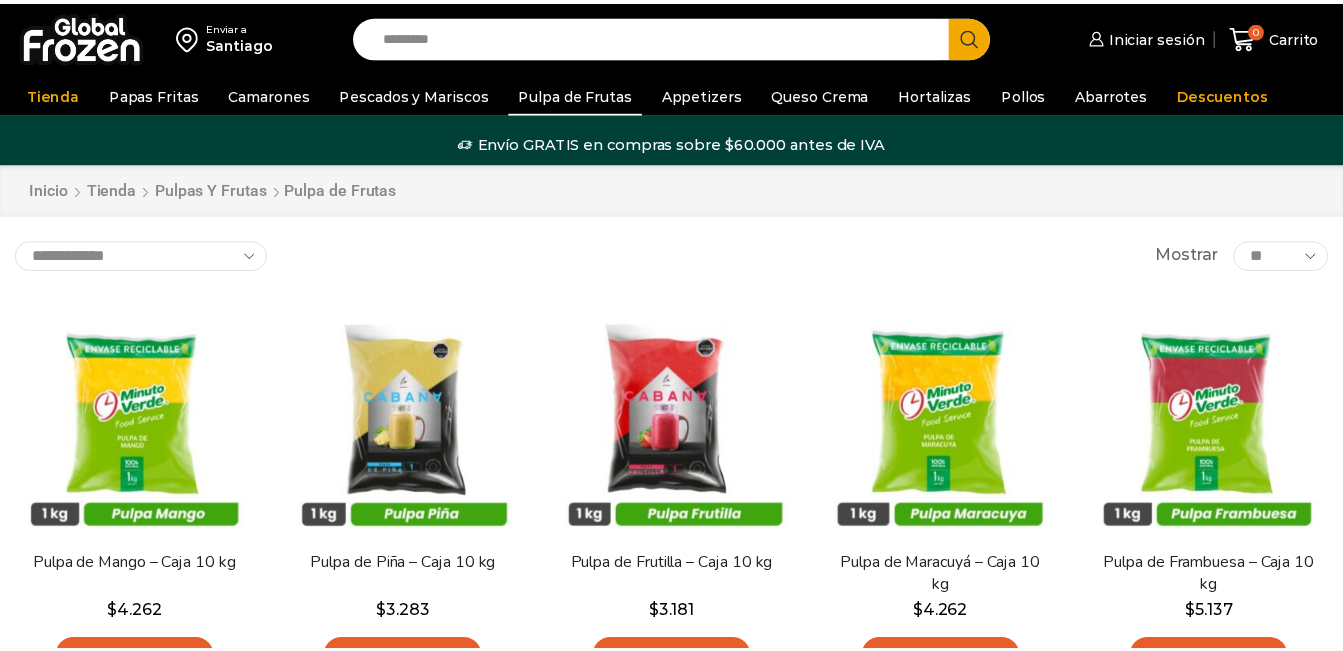 scroll, scrollTop: 0, scrollLeft: 0, axis: both 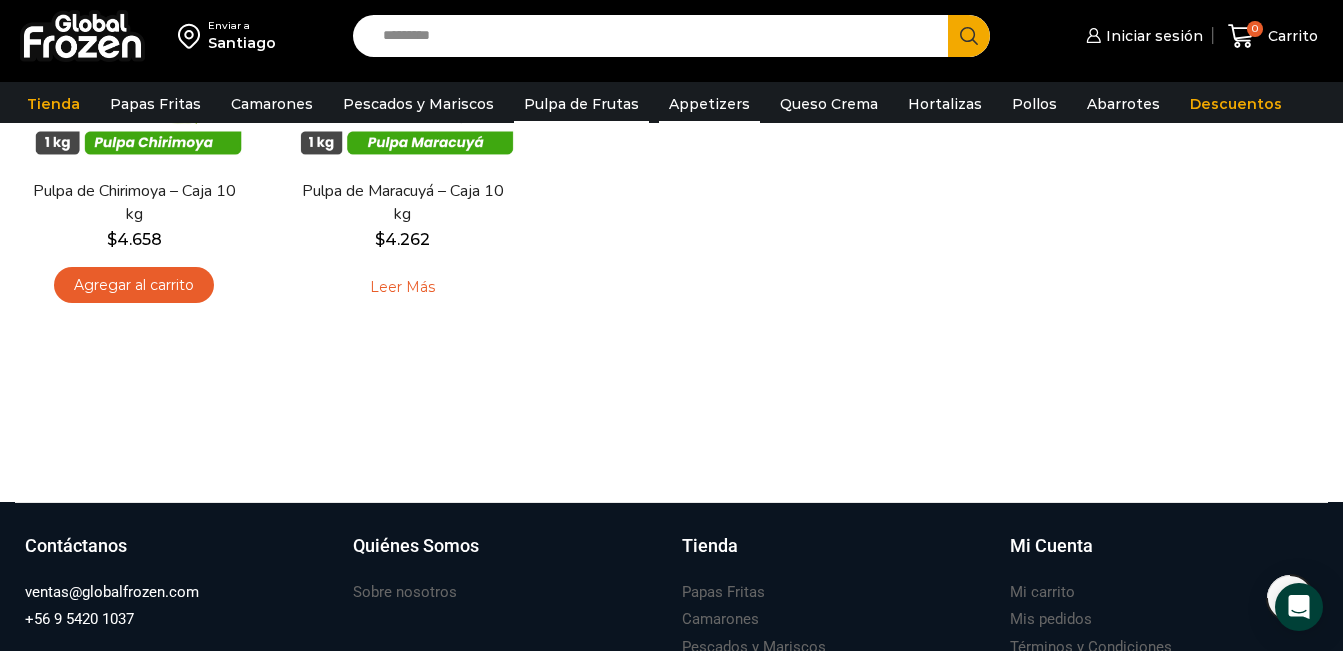 click on "Appetizers" at bounding box center (709, 104) 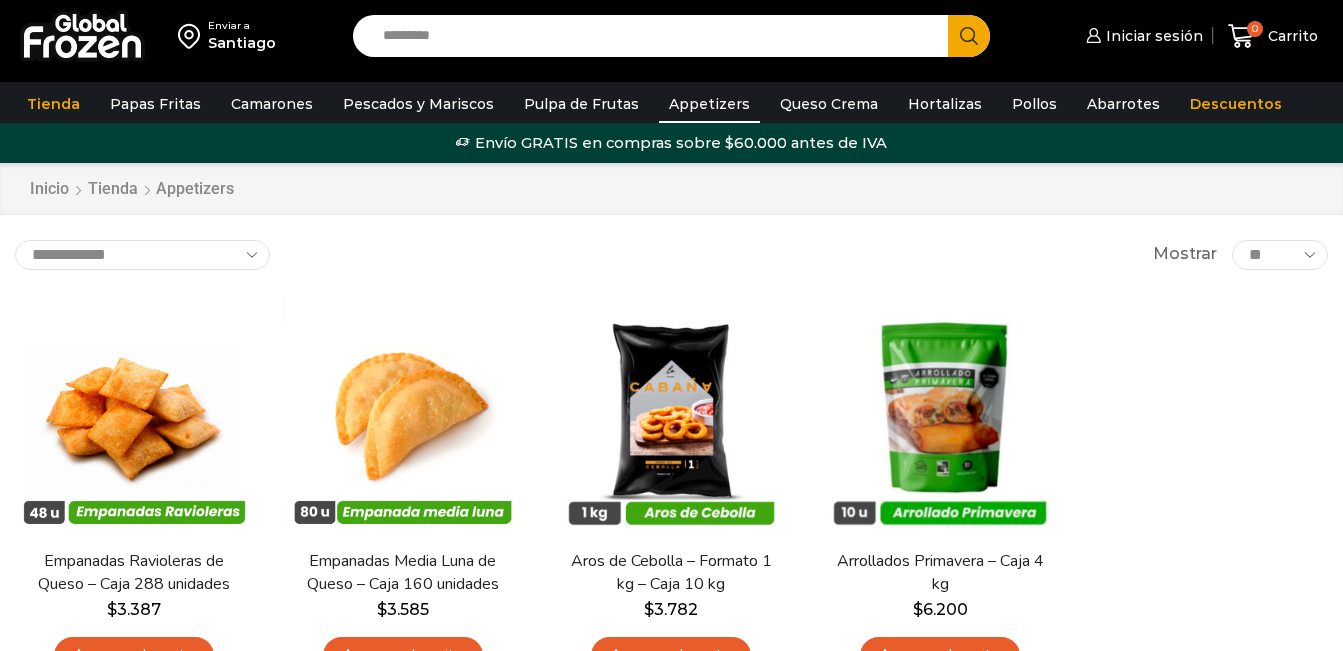 scroll, scrollTop: 0, scrollLeft: 0, axis: both 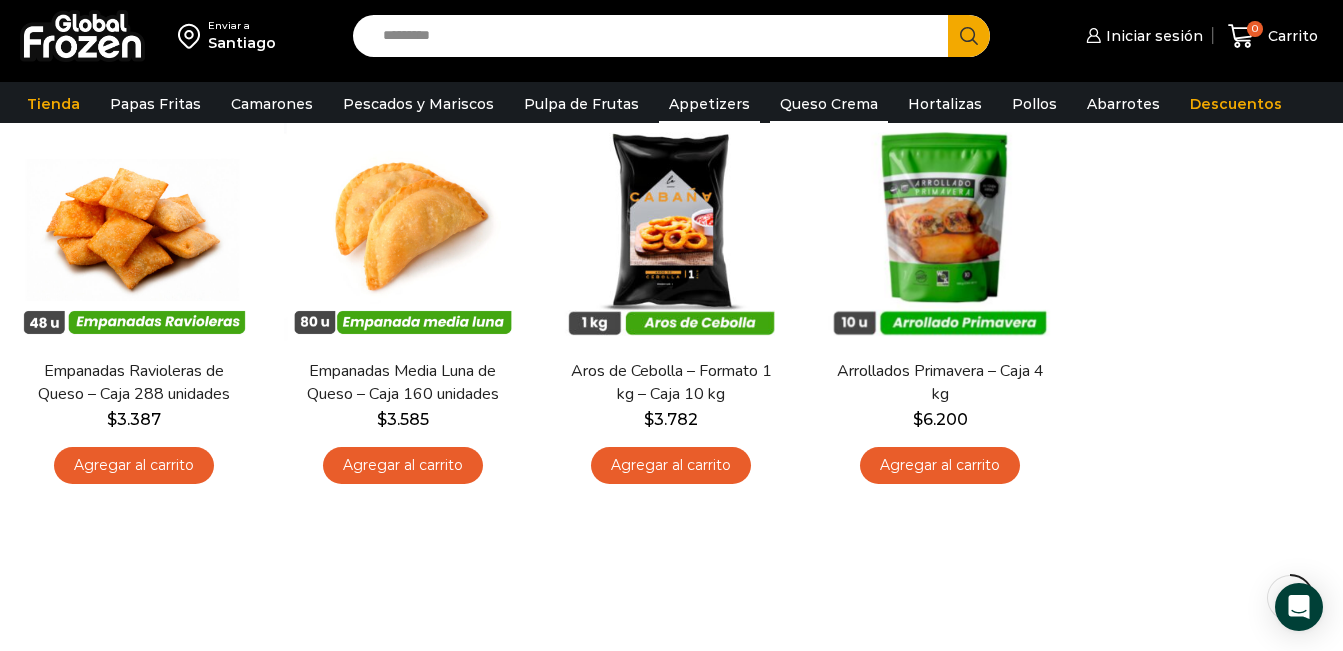 click on "Queso Crema" at bounding box center [829, 104] 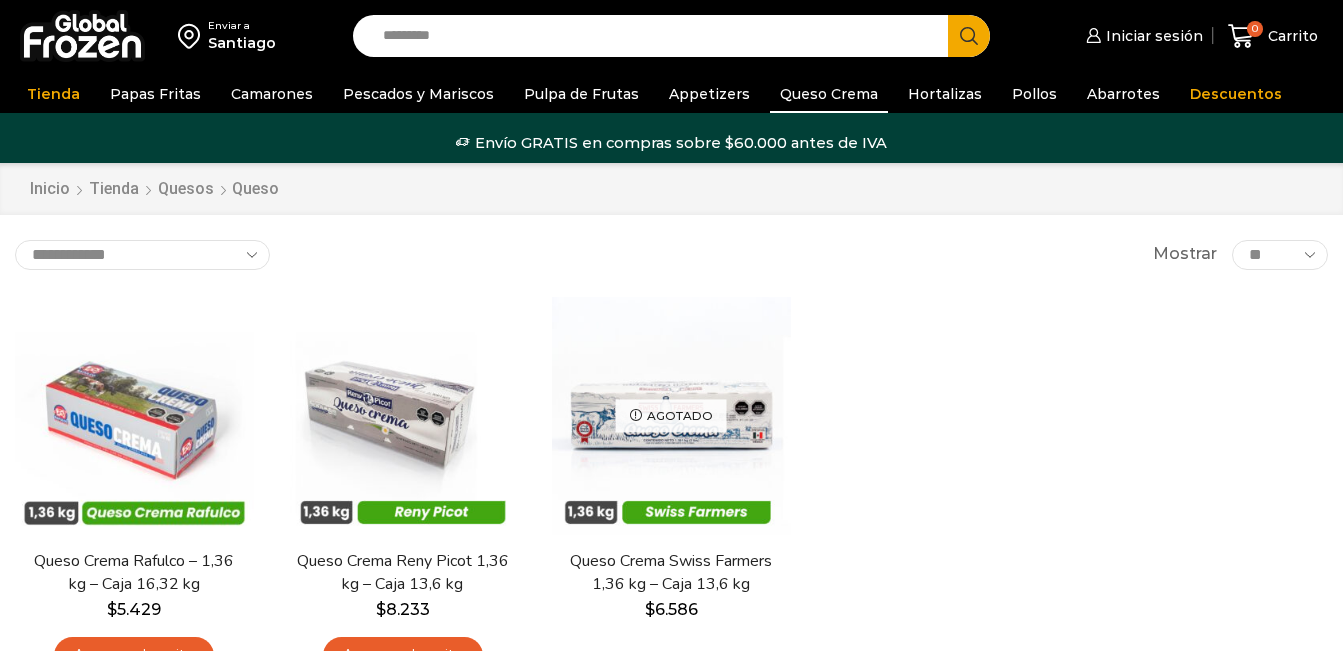 scroll, scrollTop: 0, scrollLeft: 0, axis: both 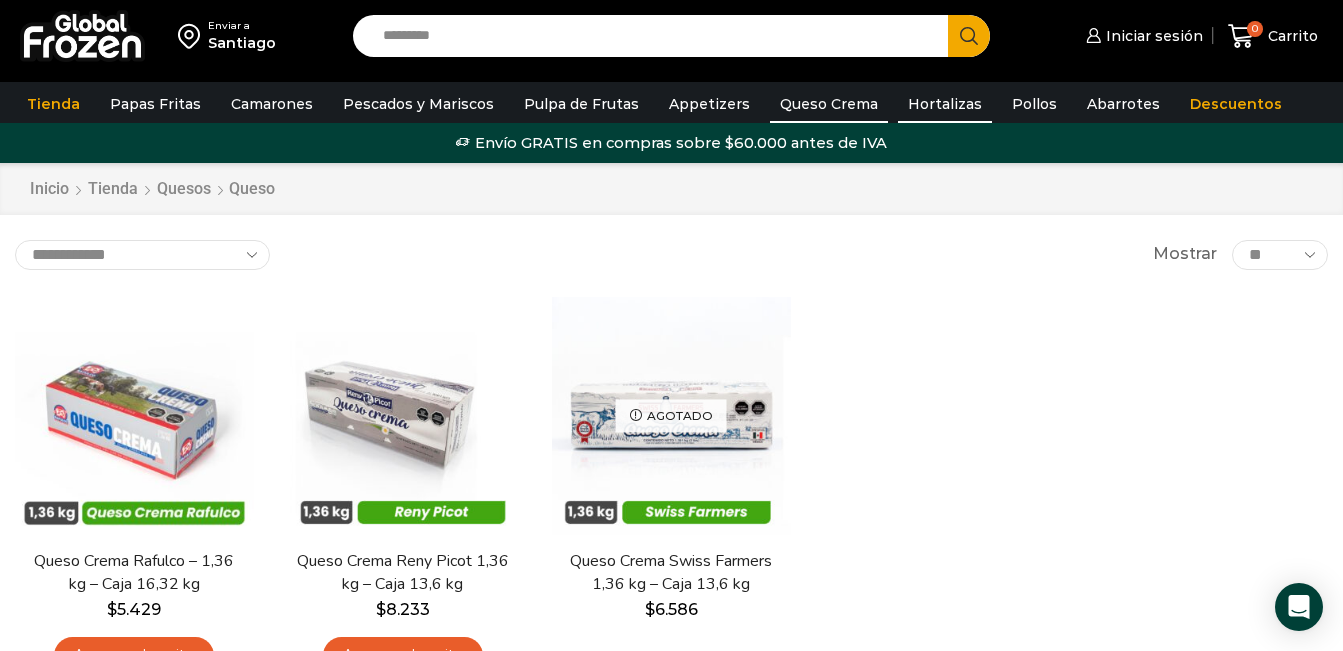 click on "Hortalizas" at bounding box center (945, 104) 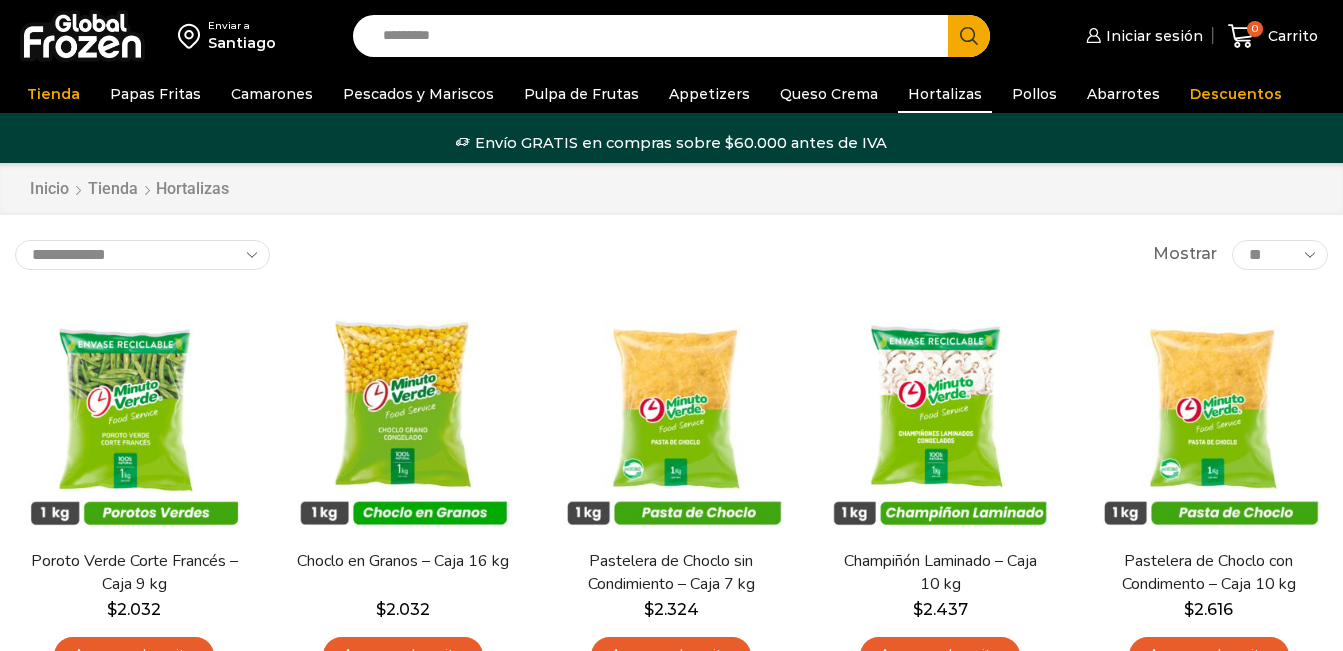 scroll, scrollTop: 0, scrollLeft: 0, axis: both 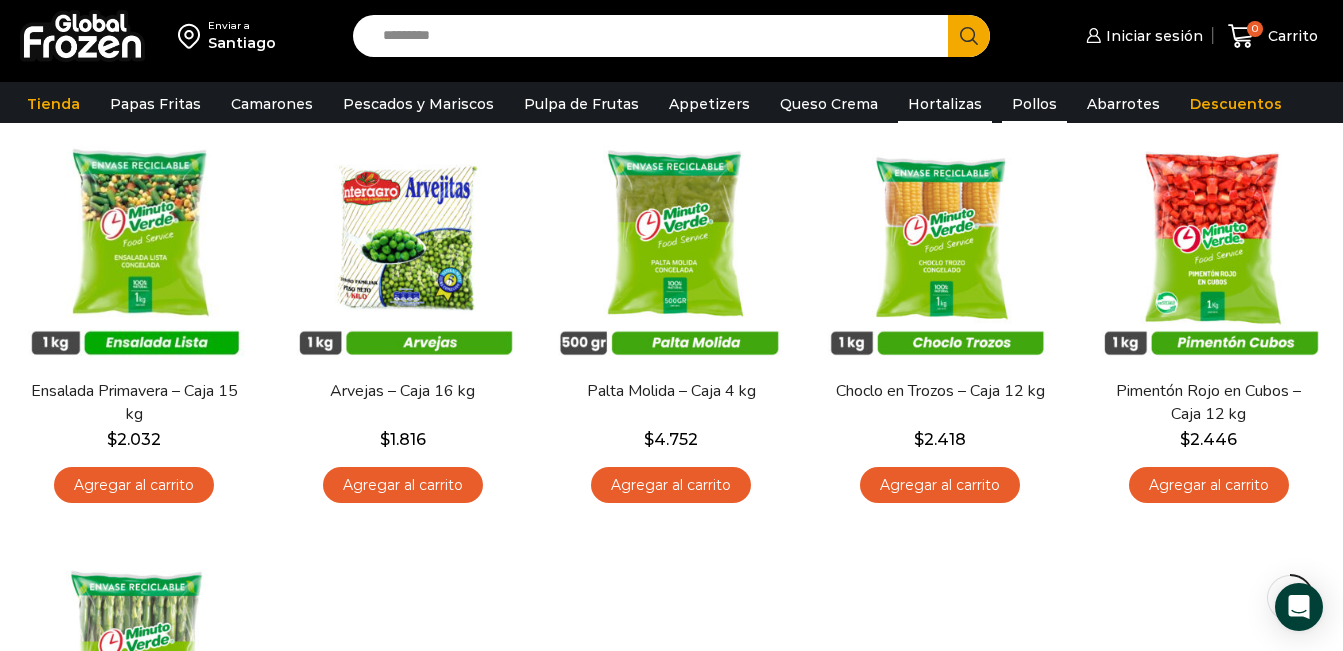 click on "Pollos" at bounding box center (1034, 104) 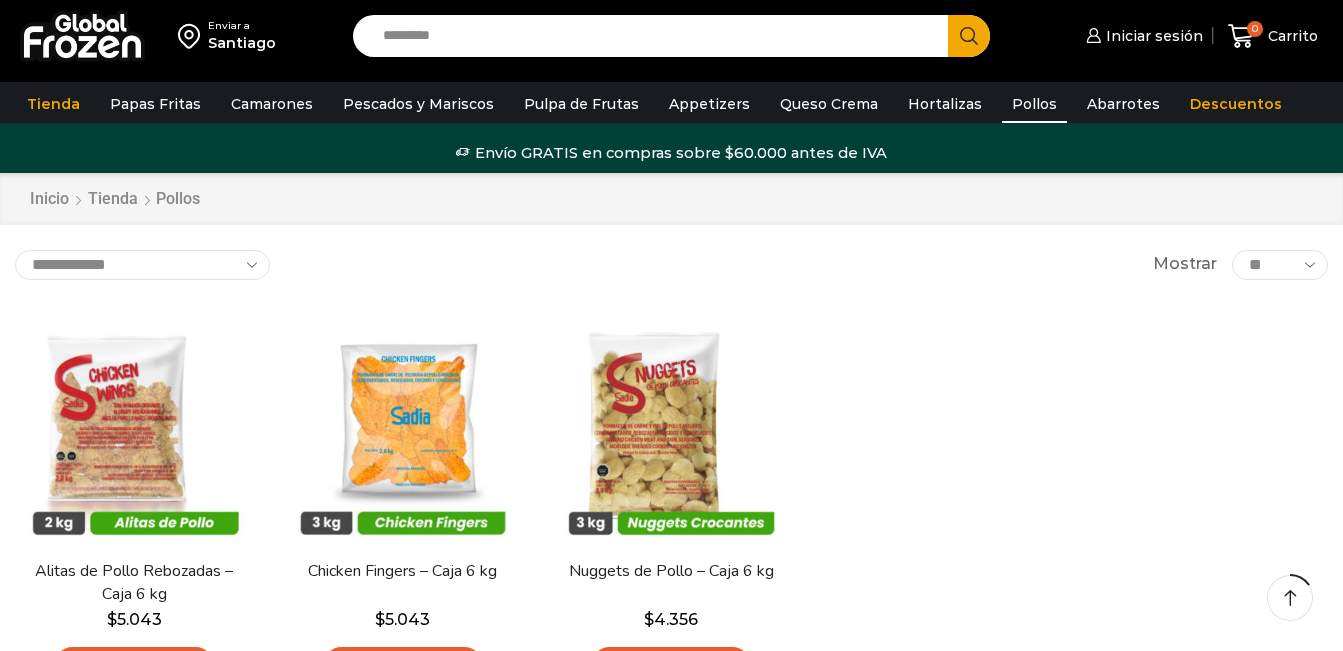 scroll, scrollTop: 100, scrollLeft: 0, axis: vertical 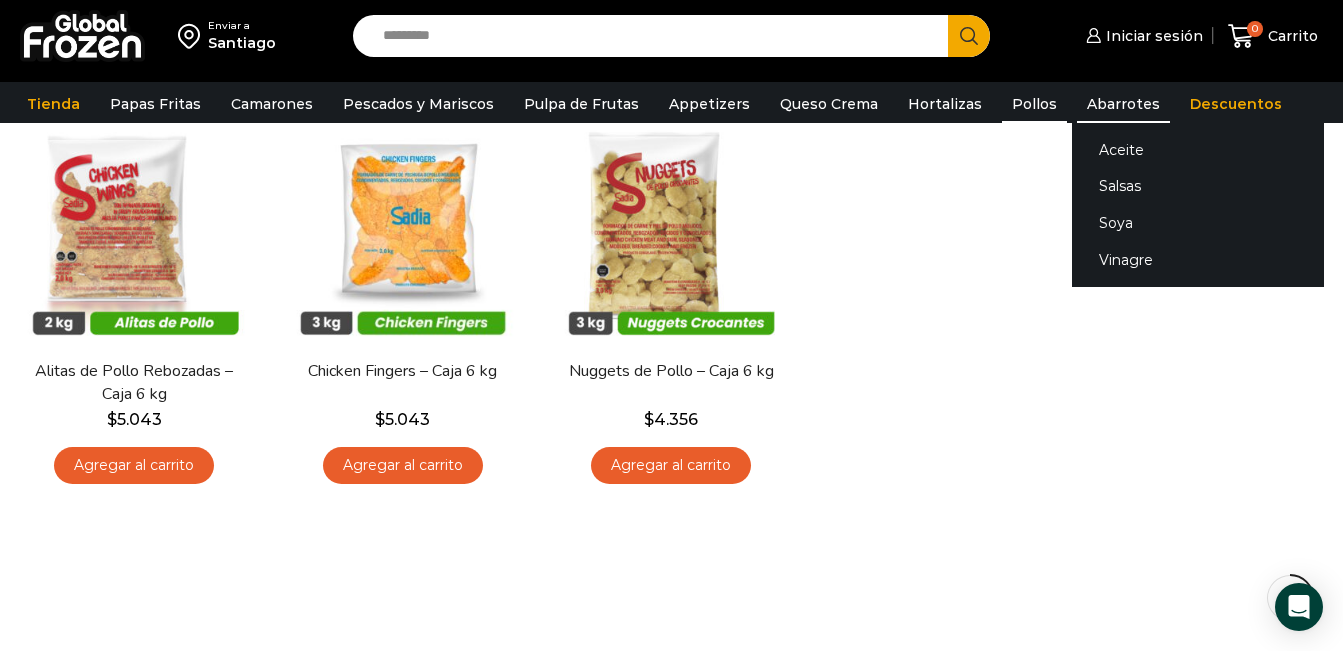 click on "Abarrotes" at bounding box center [1123, 104] 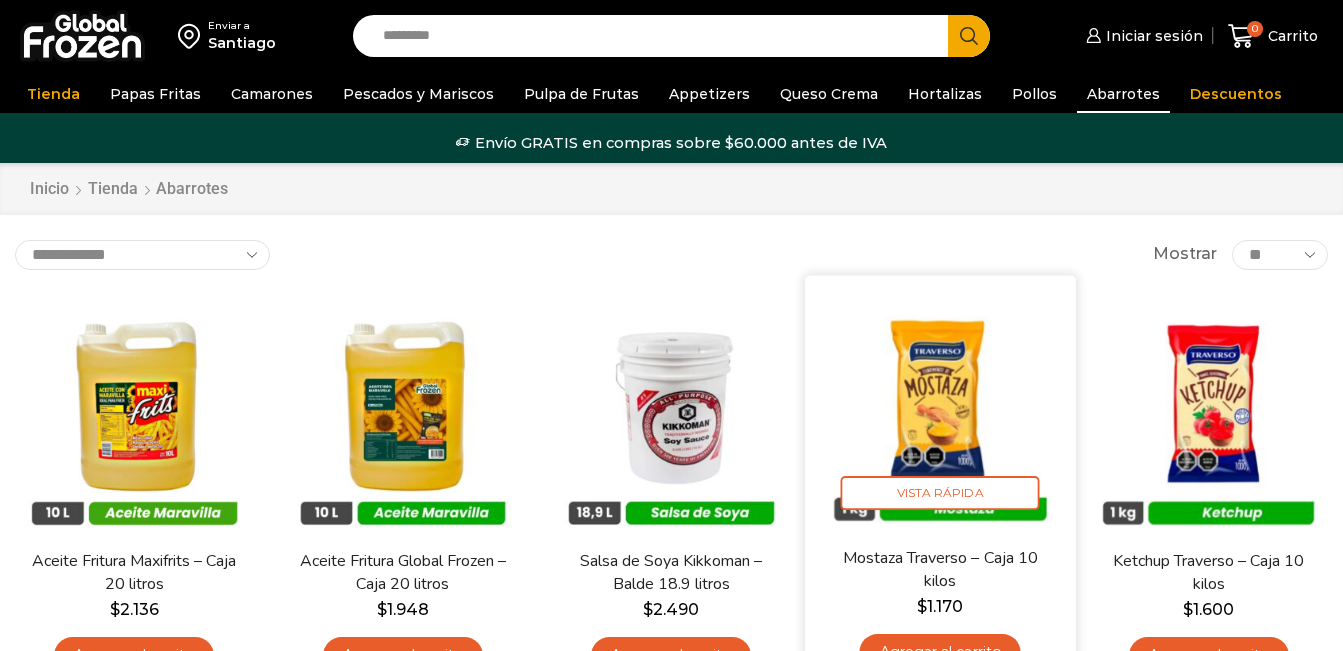 scroll, scrollTop: 0, scrollLeft: 0, axis: both 